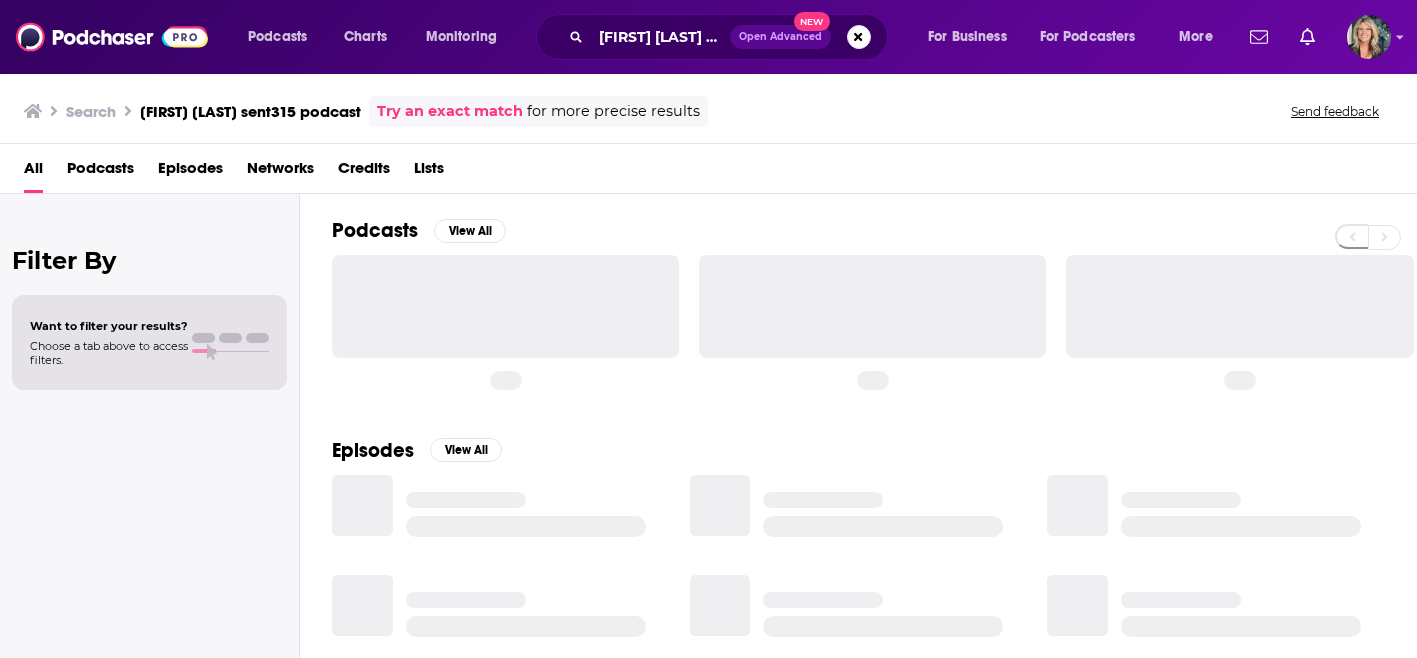 scroll, scrollTop: 0, scrollLeft: 0, axis: both 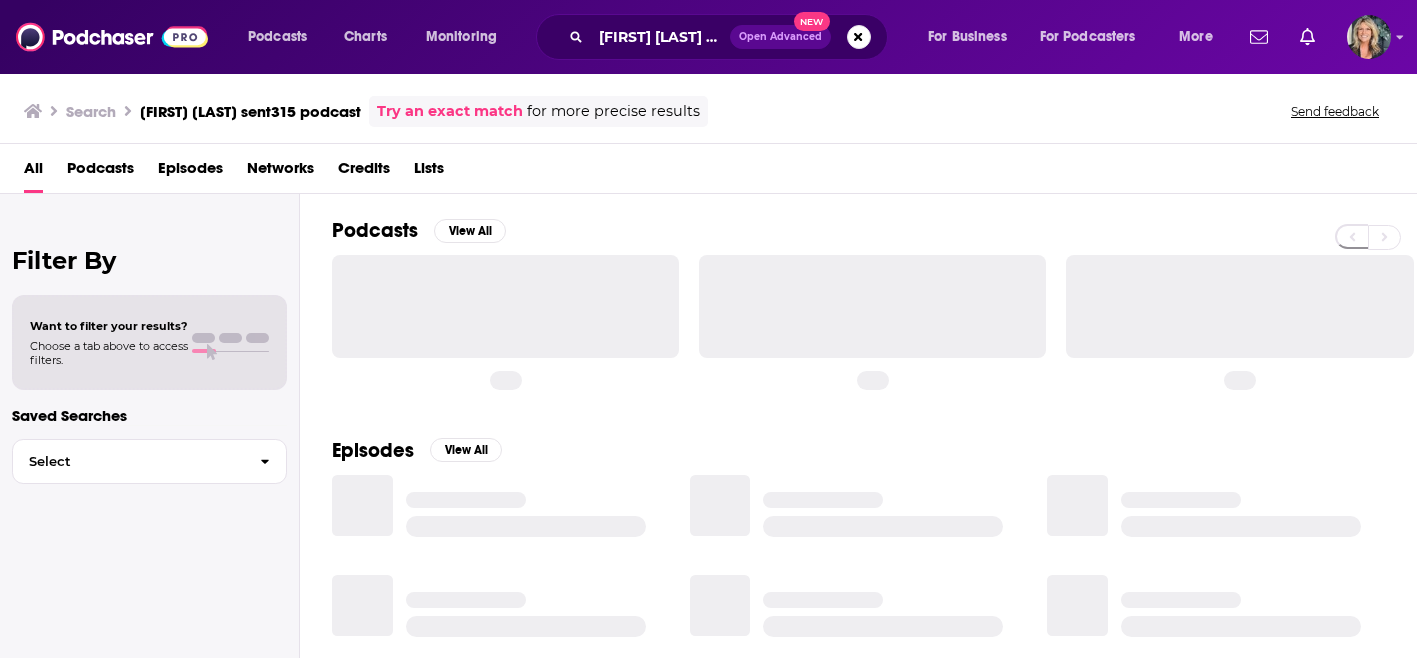 click on "[FIRST] [LAST] sent315 podcast" at bounding box center (660, 37) 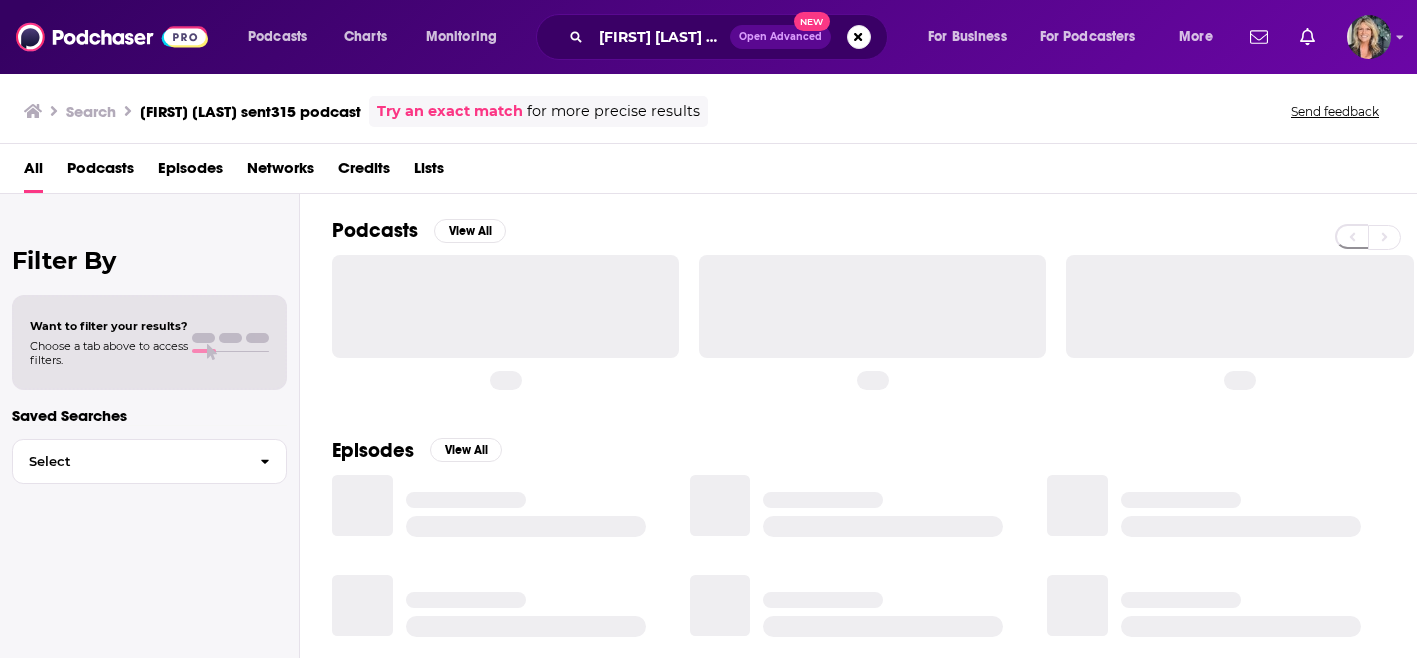 click on "Podcasts View All" at bounding box center [874, 236] 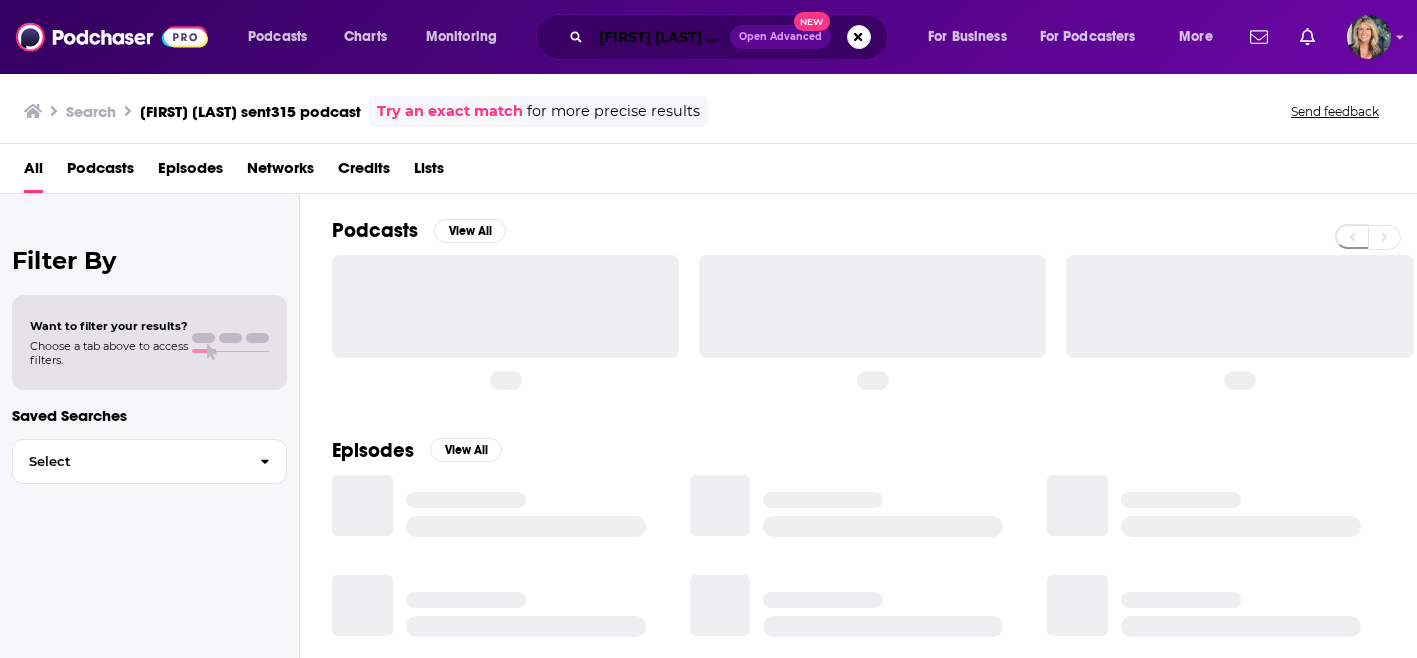 click on "[FIRST] [LAST] sent315 podcast" at bounding box center [660, 37] 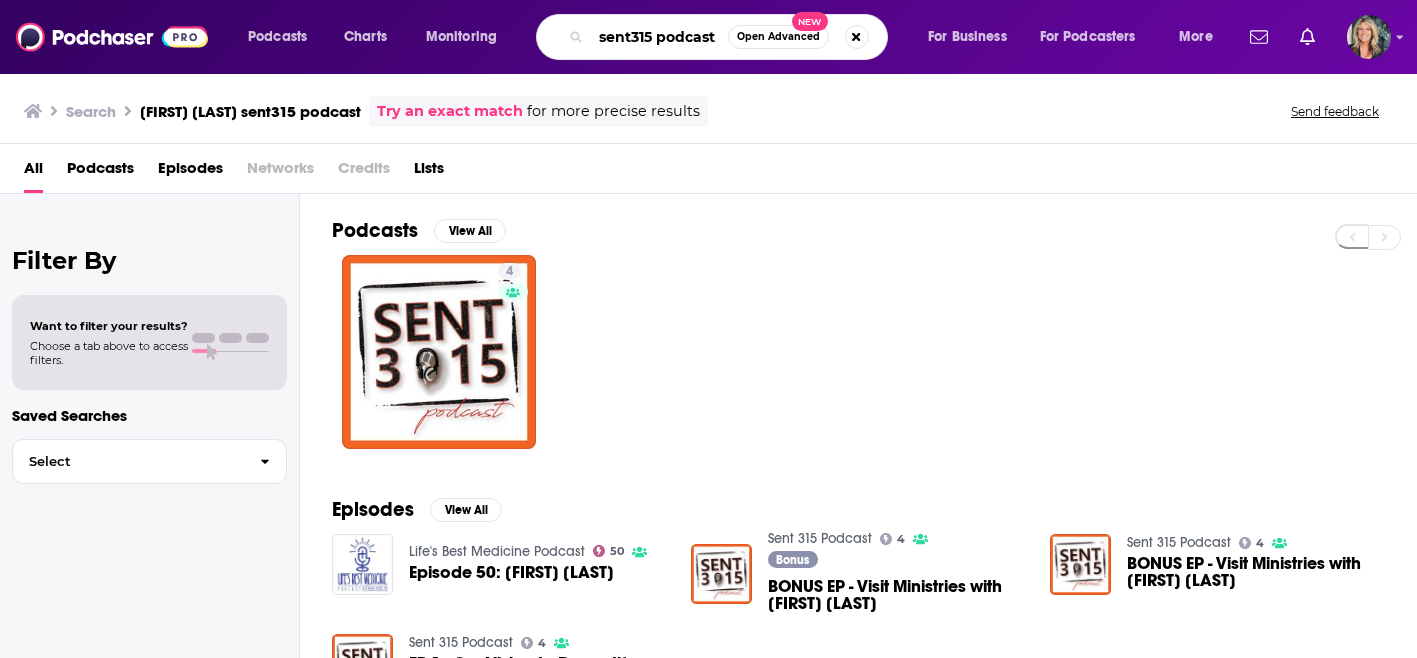 drag, startPoint x: 702, startPoint y: 40, endPoint x: 588, endPoint y: 36, distance: 114.07015 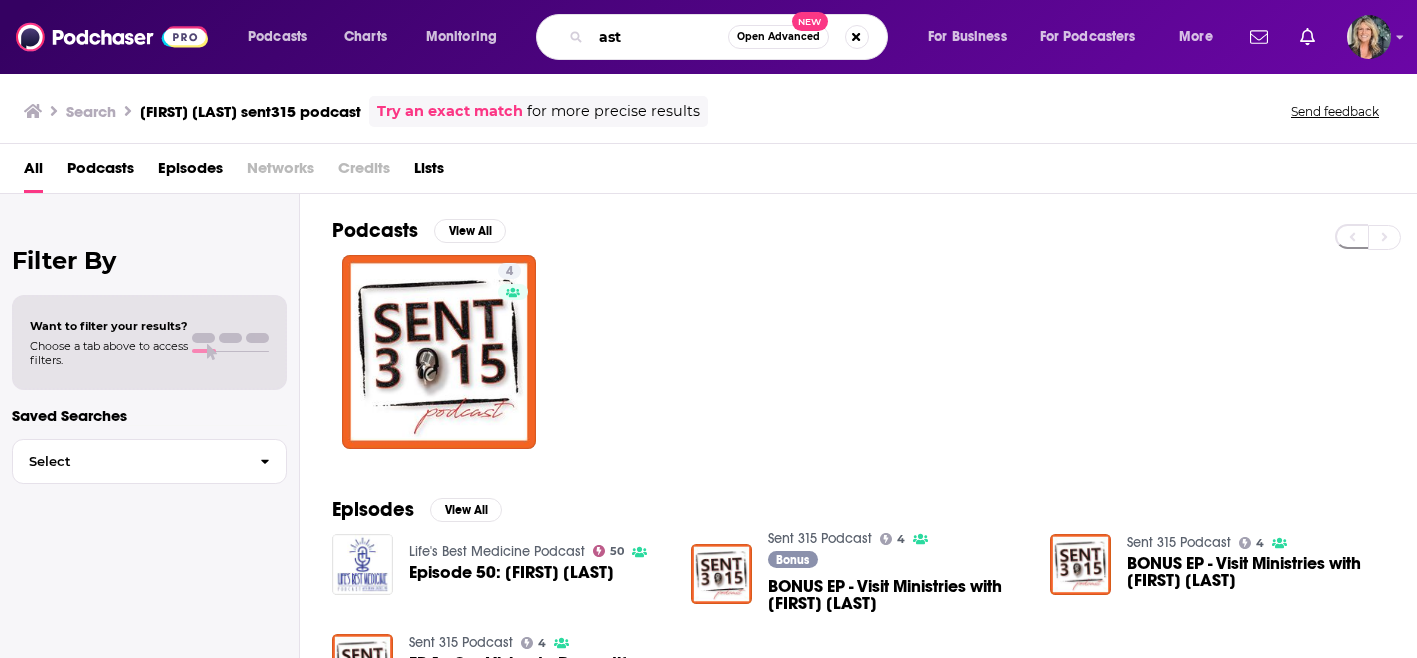 drag, startPoint x: 638, startPoint y: 38, endPoint x: 583, endPoint y: 36, distance: 55.03635 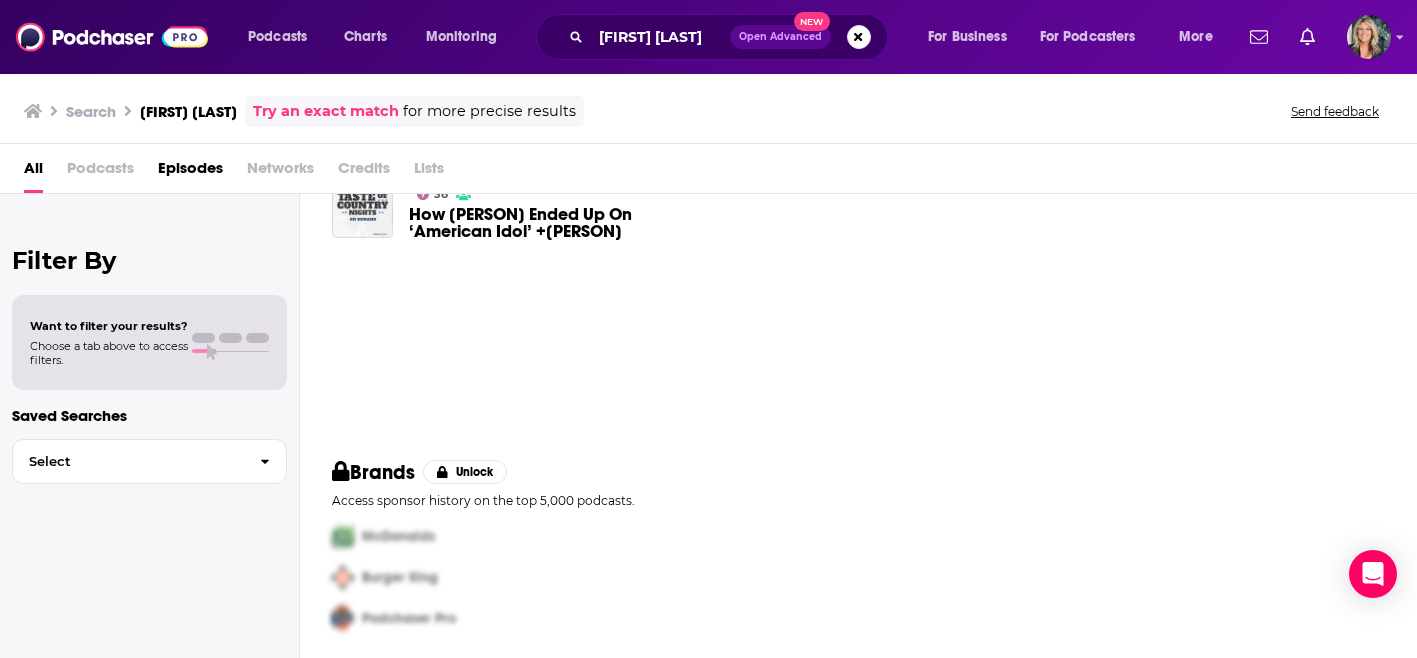 scroll, scrollTop: 0, scrollLeft: 0, axis: both 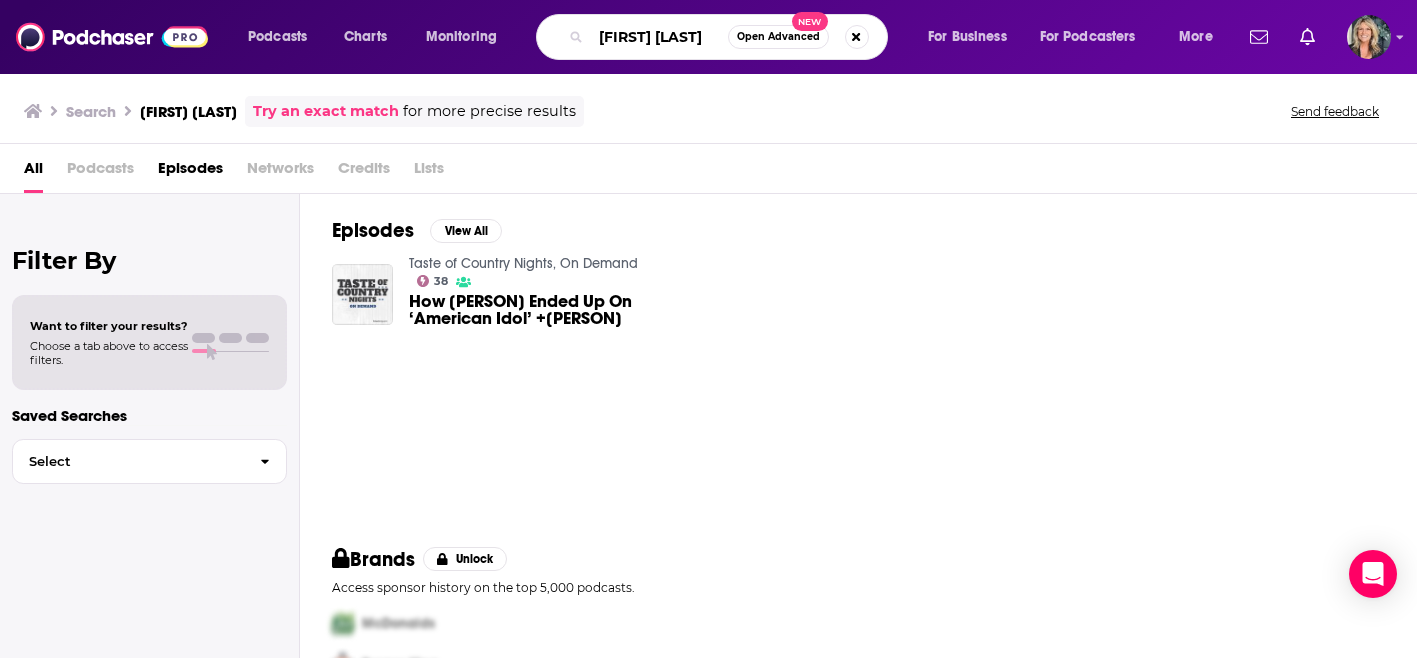 click on "[FIRST] [LAST]" at bounding box center (659, 37) 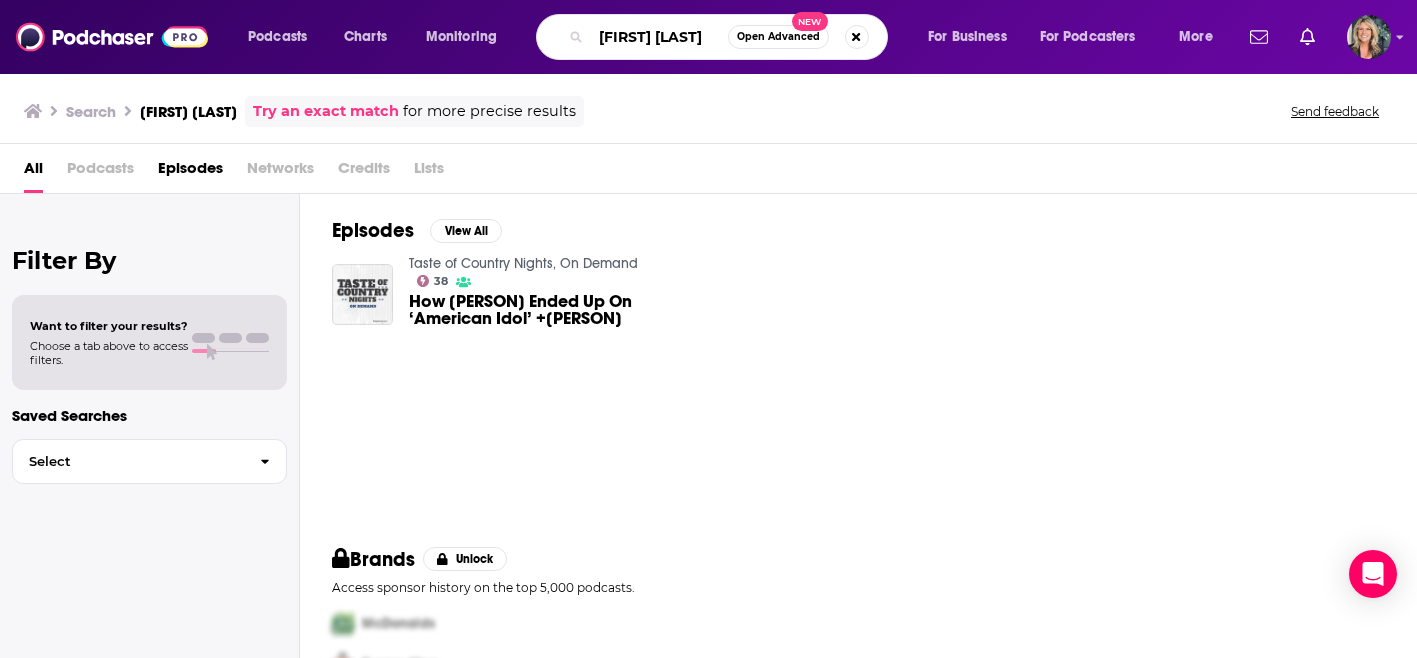 scroll, scrollTop: 0, scrollLeft: 0, axis: both 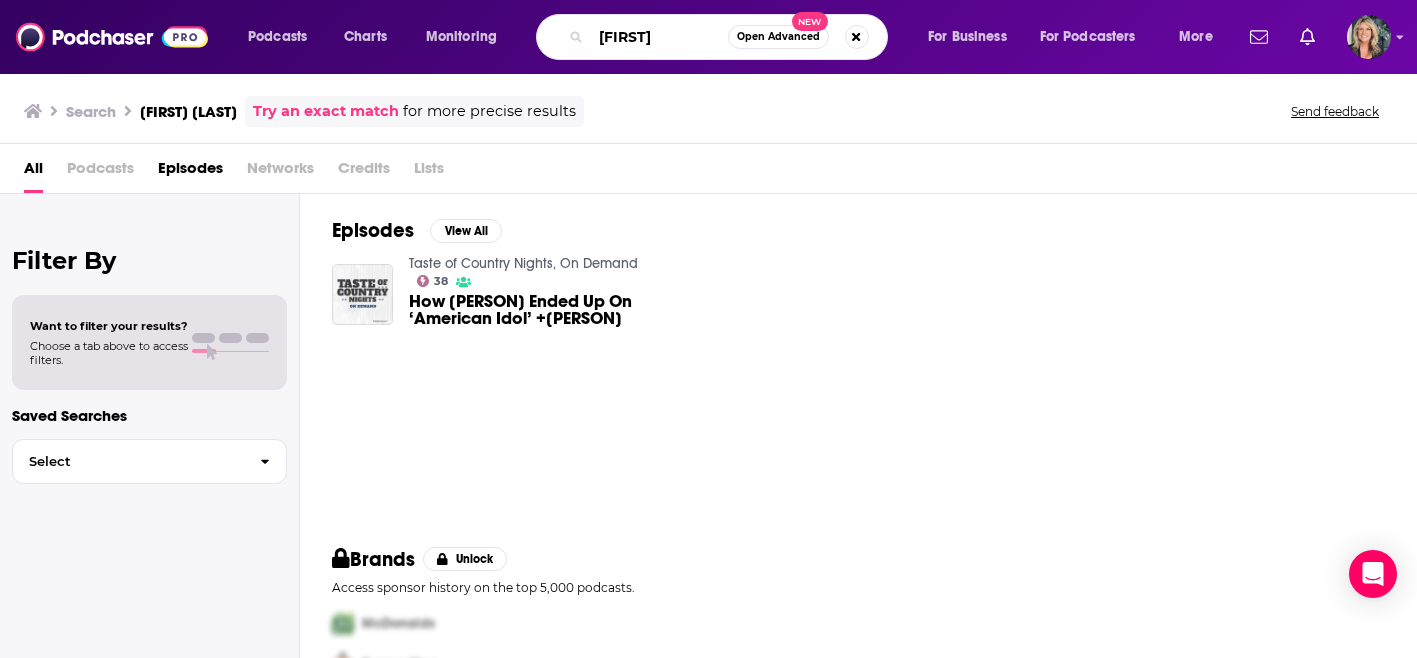 click on "[FIRST]" at bounding box center [659, 37] 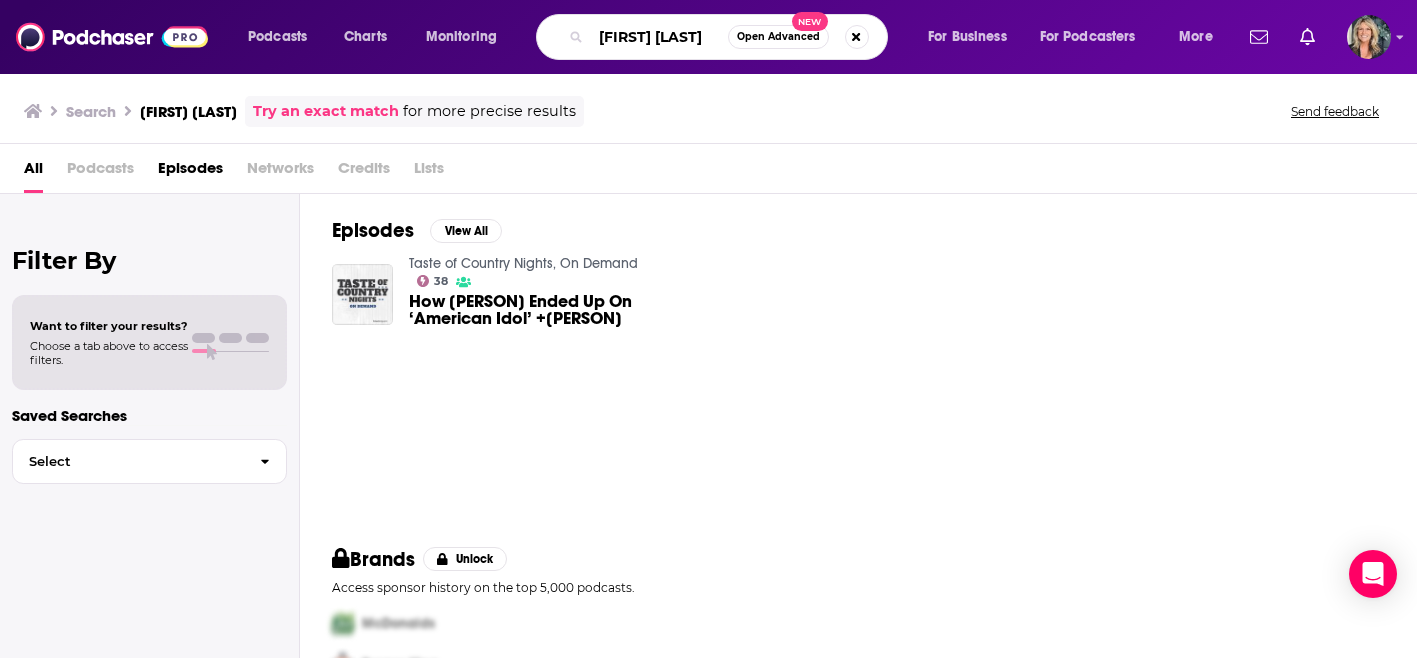 type on "[FIRST] [LAST]" 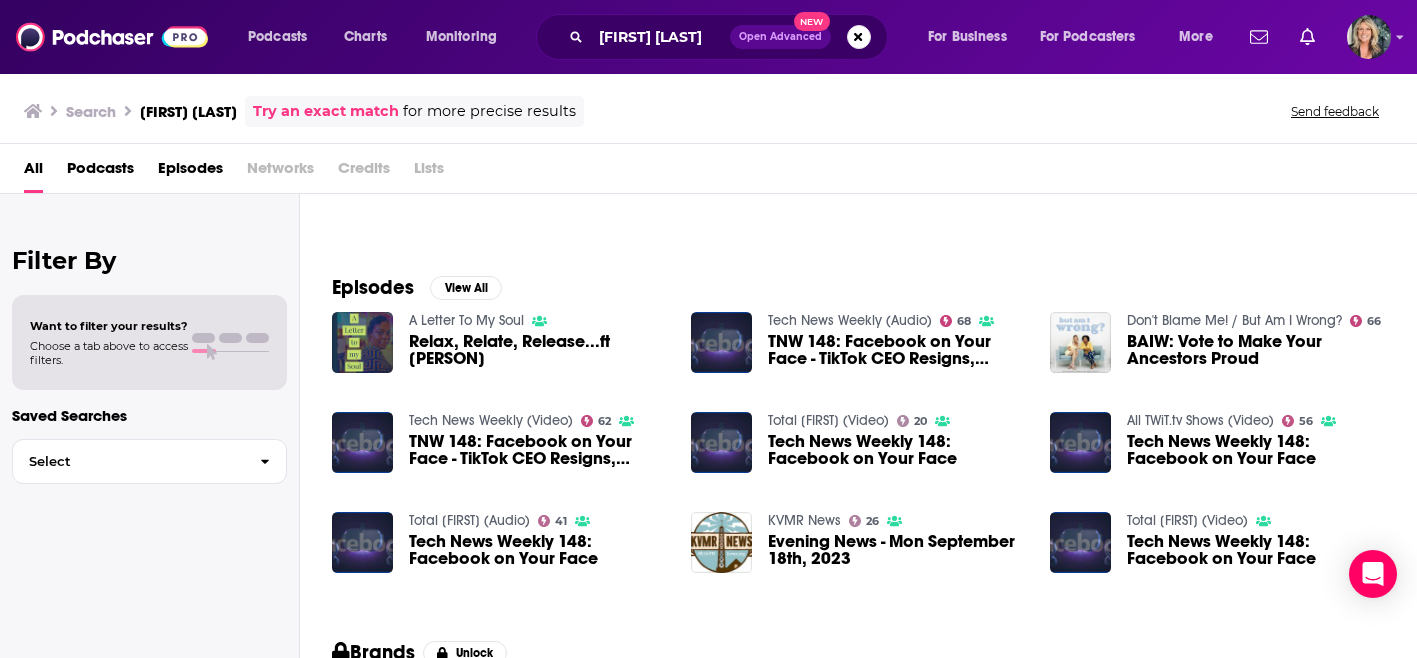 scroll, scrollTop: 0, scrollLeft: 0, axis: both 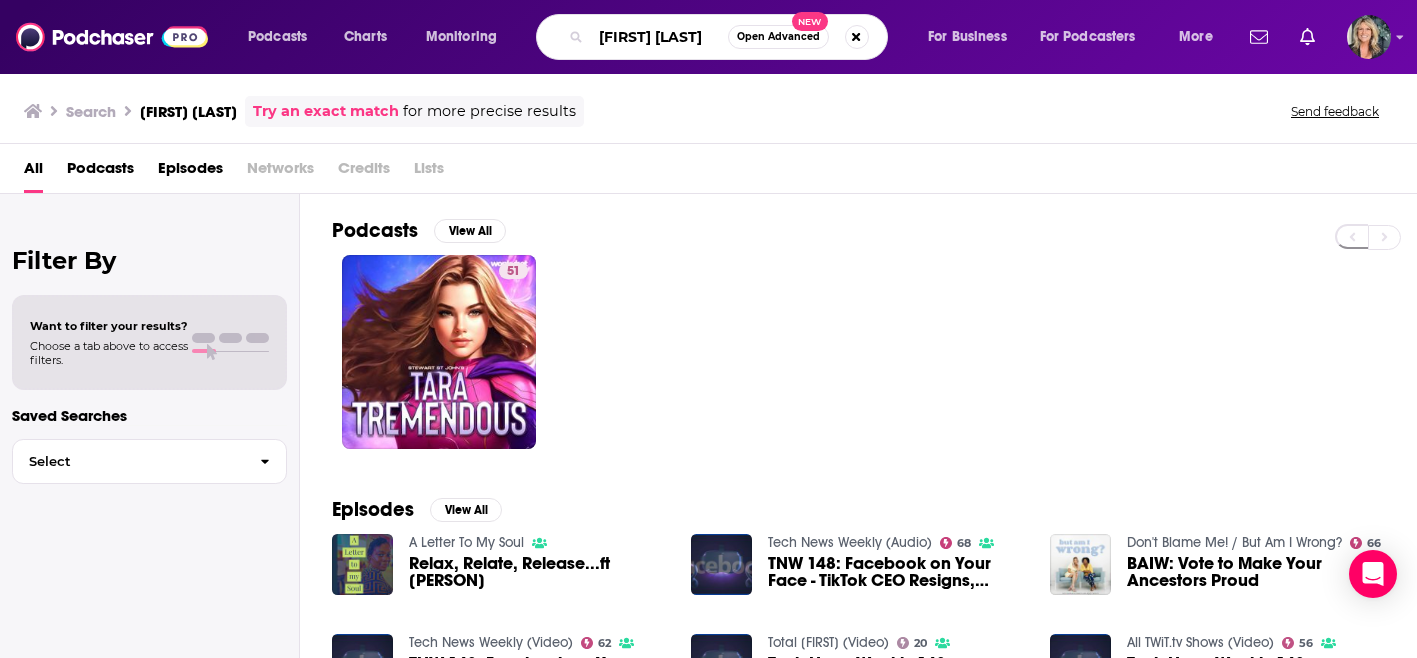 drag, startPoint x: 706, startPoint y: 41, endPoint x: 570, endPoint y: 36, distance: 136.09187 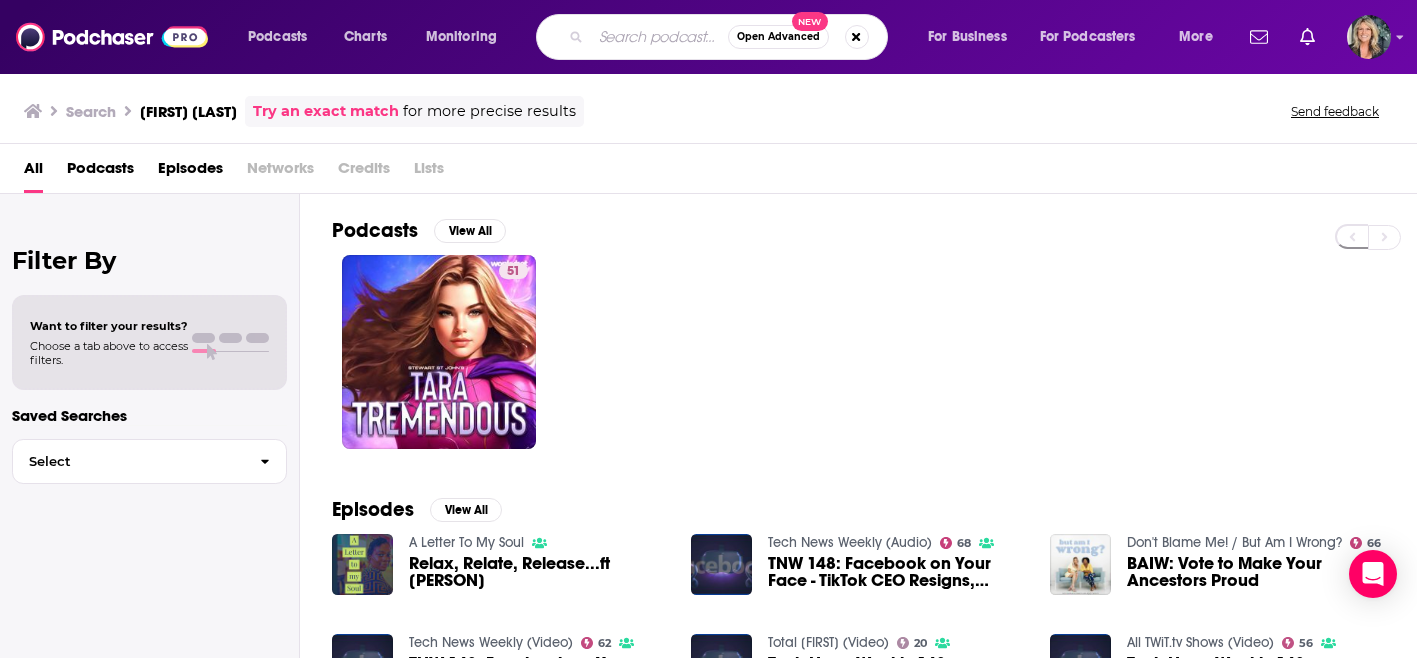 type on "=" 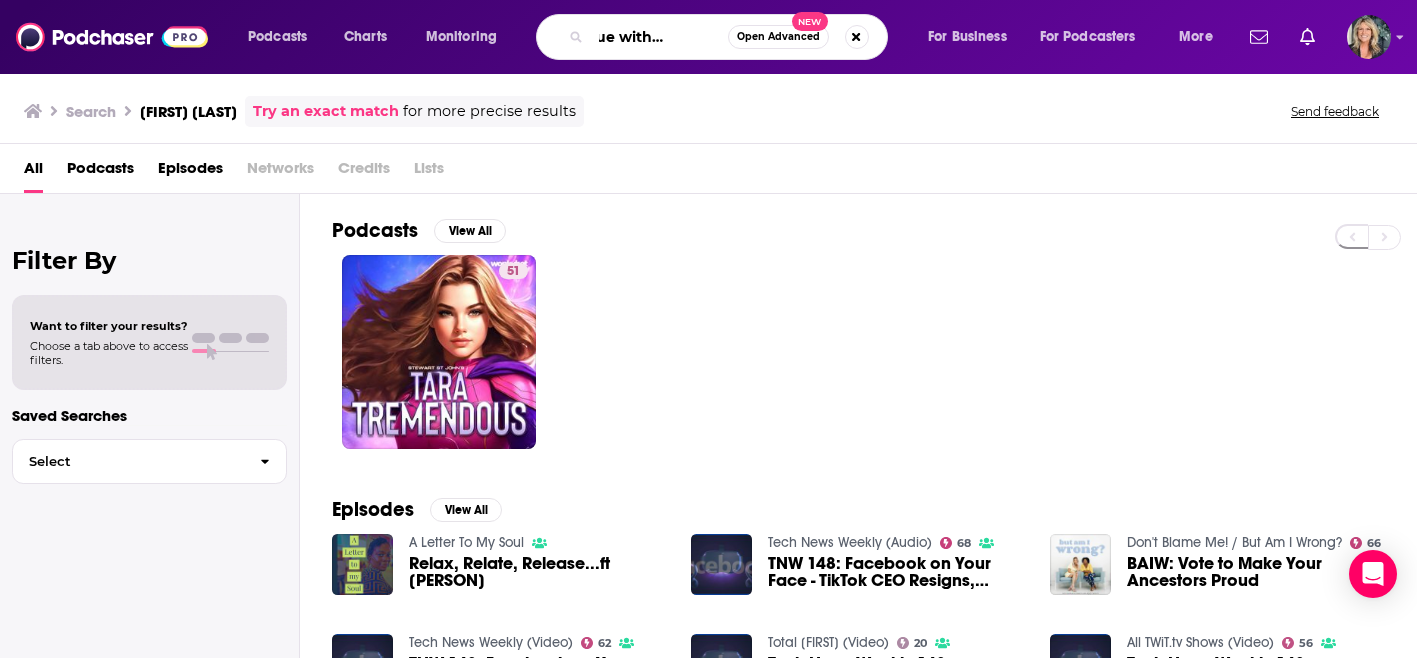 scroll, scrollTop: 0, scrollLeft: 55, axis: horizontal 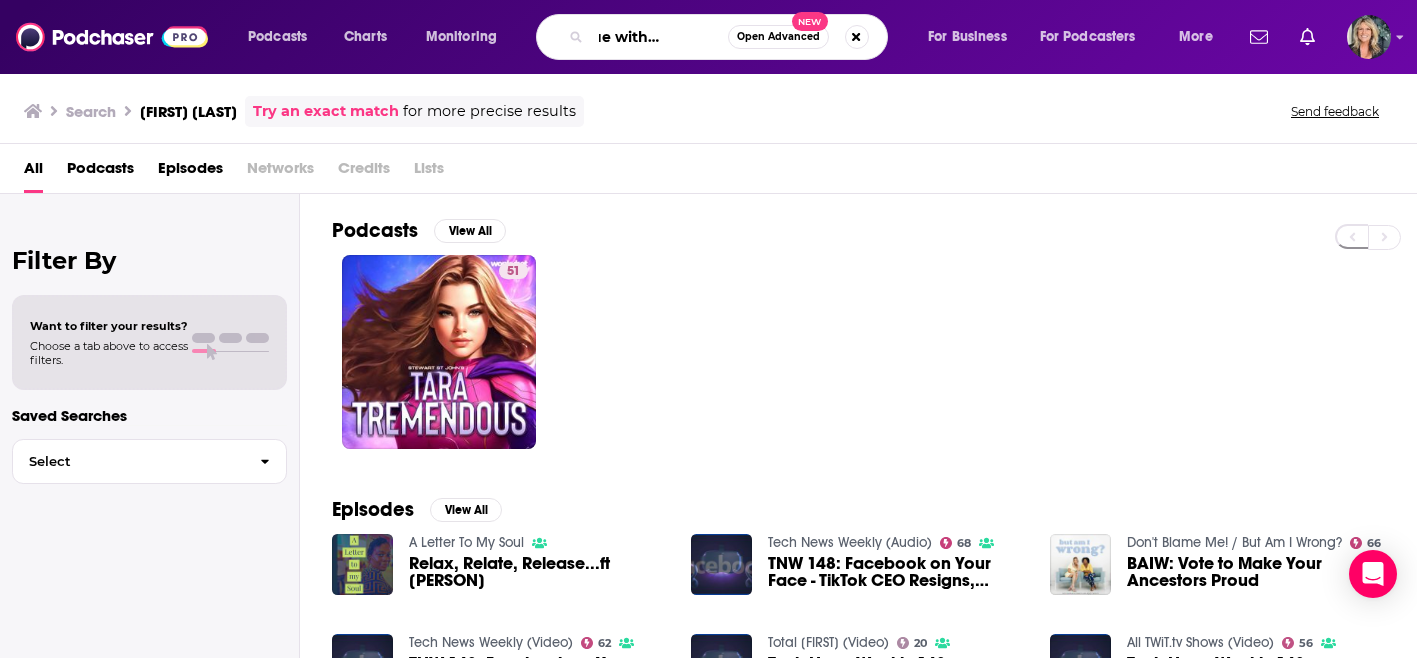 type on "Stay true with [FIRST] [LAST]" 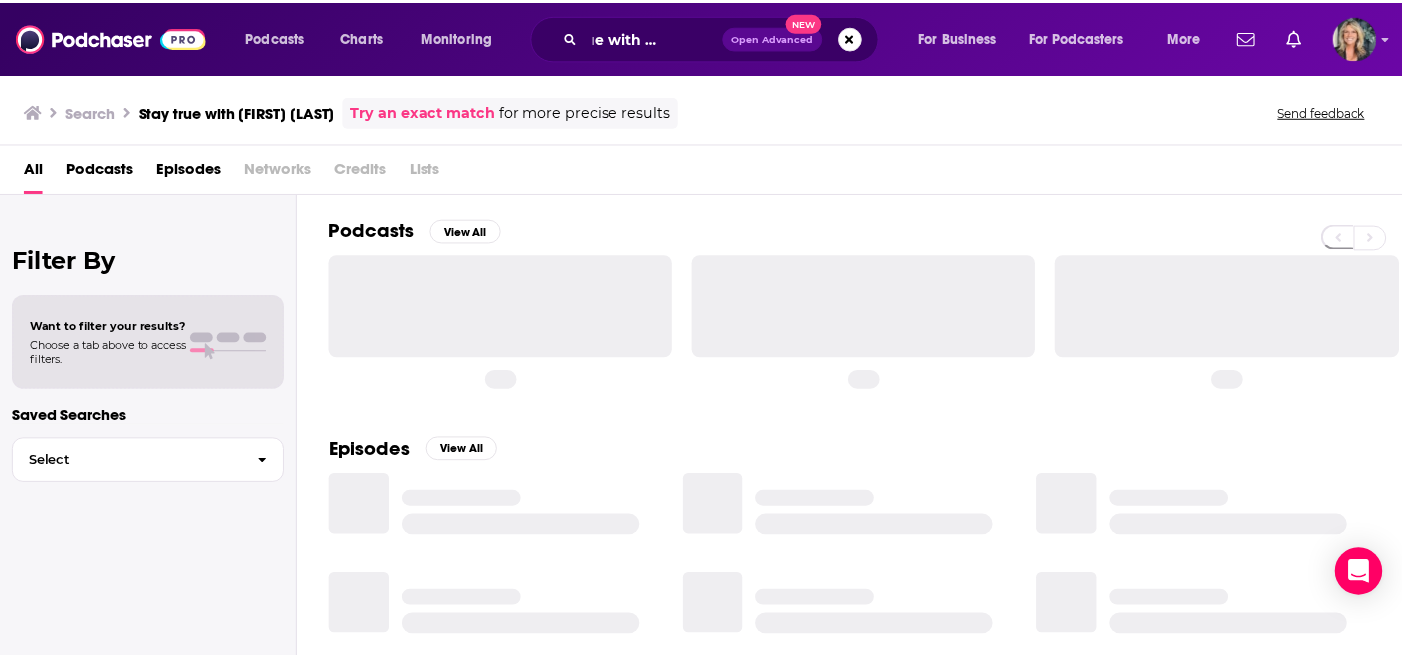 scroll, scrollTop: 0, scrollLeft: 0, axis: both 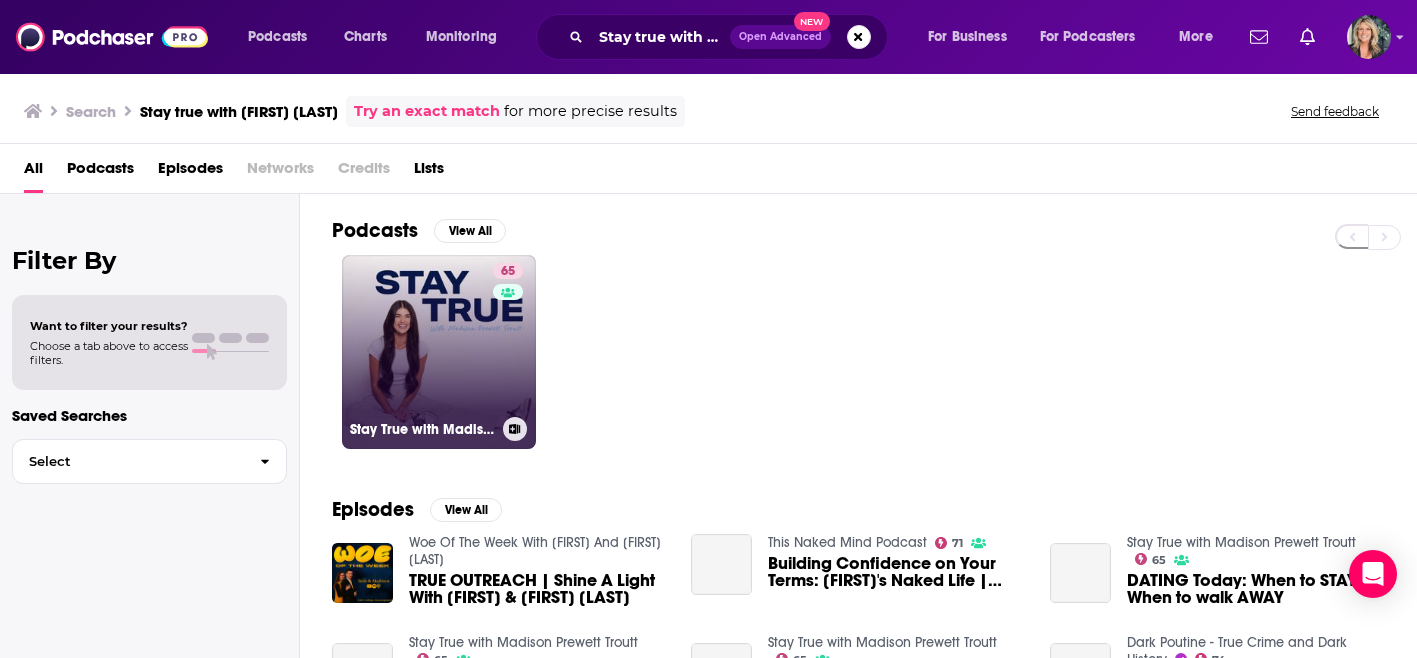 click on "65 Stay True with [FIRST] [LAST]" at bounding box center [439, 352] 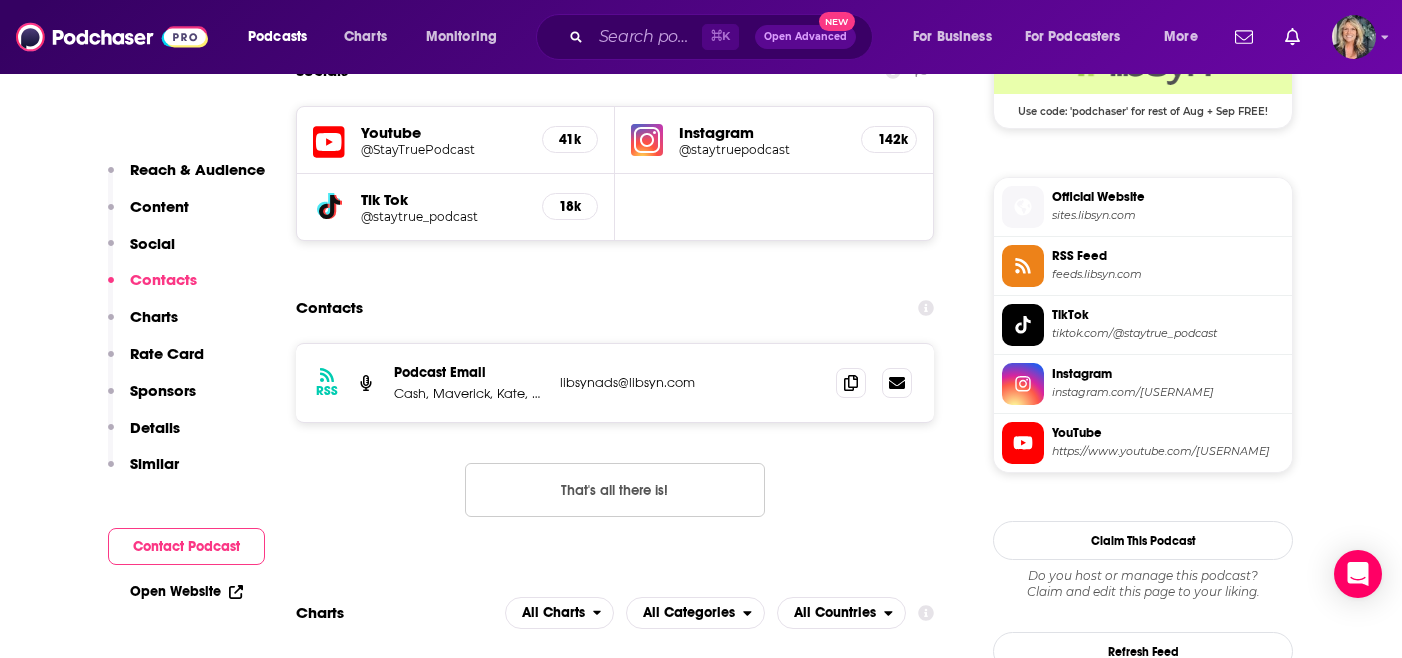 scroll, scrollTop: 1734, scrollLeft: 0, axis: vertical 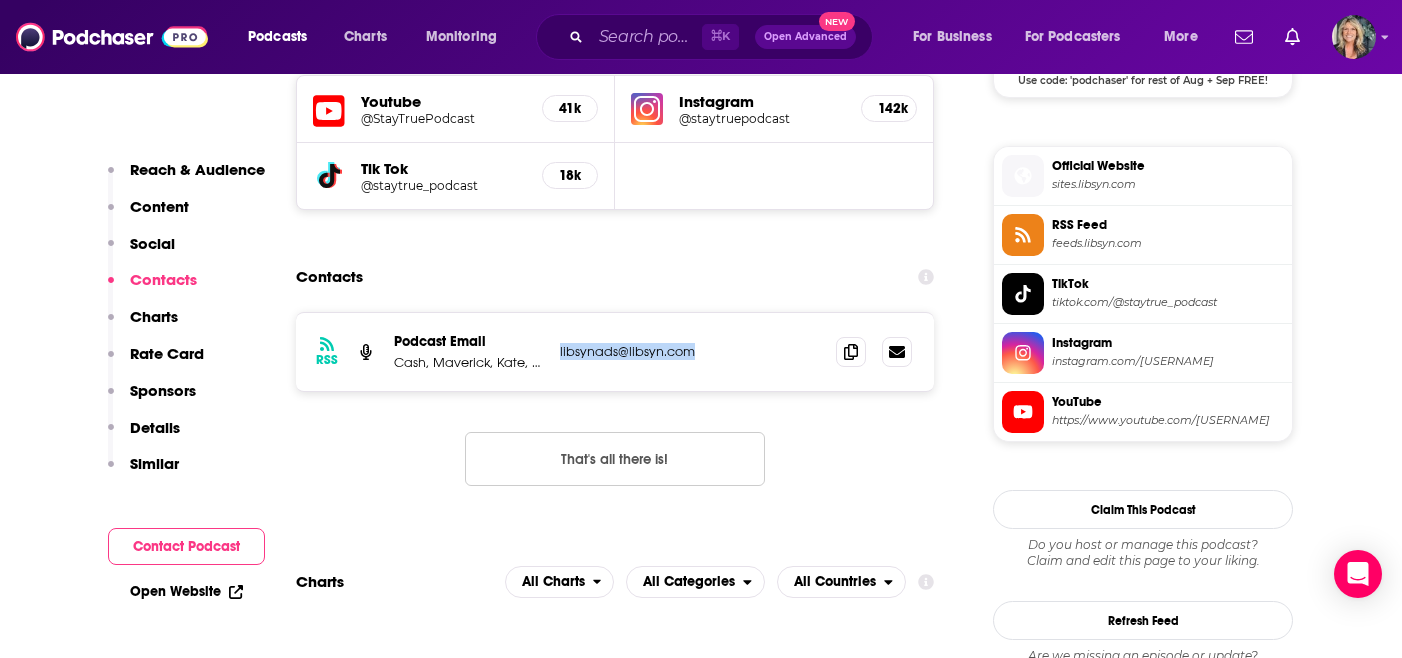 drag, startPoint x: 696, startPoint y: 354, endPoint x: 554, endPoint y: 353, distance: 142.00352 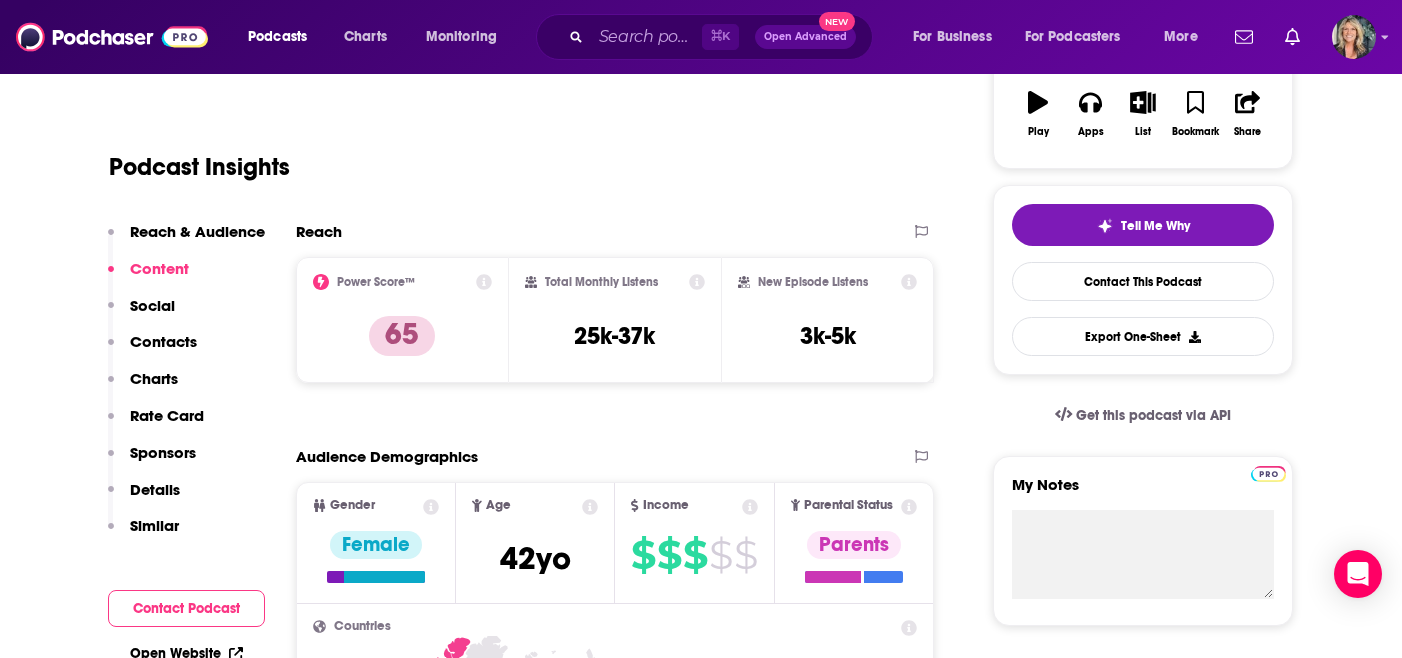 scroll, scrollTop: 0, scrollLeft: 0, axis: both 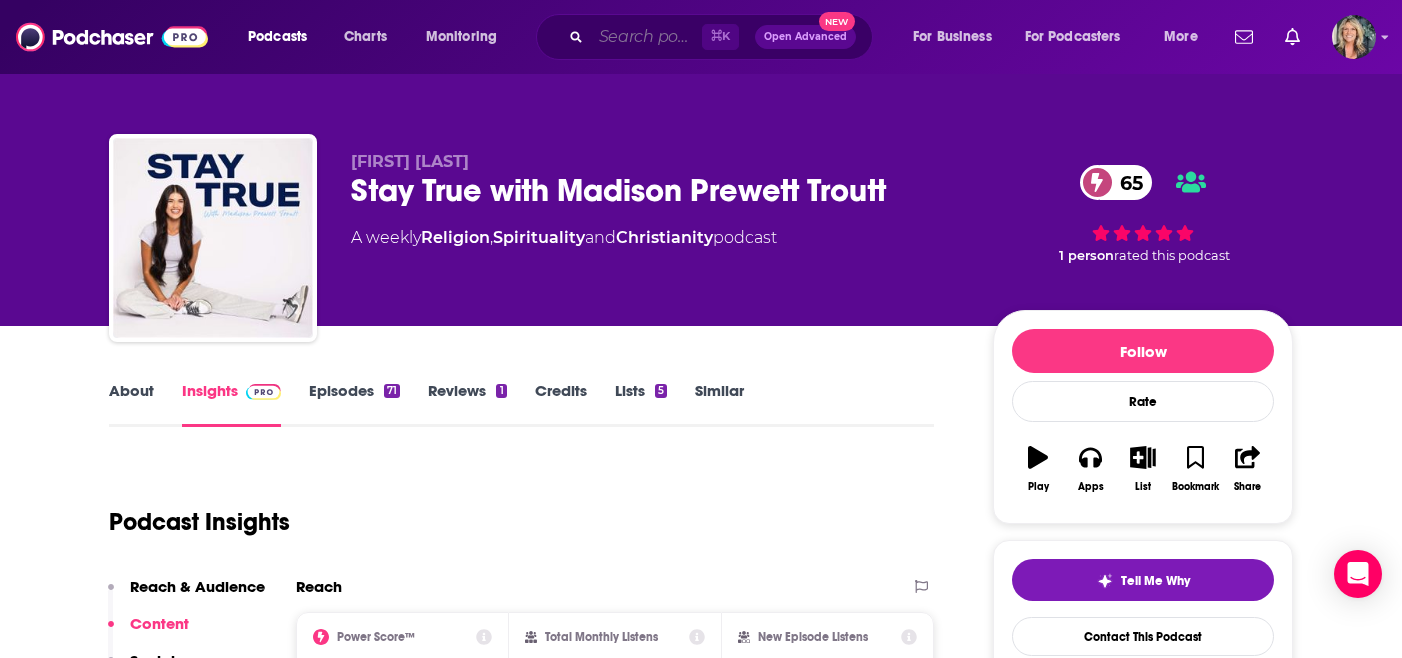 click at bounding box center (646, 37) 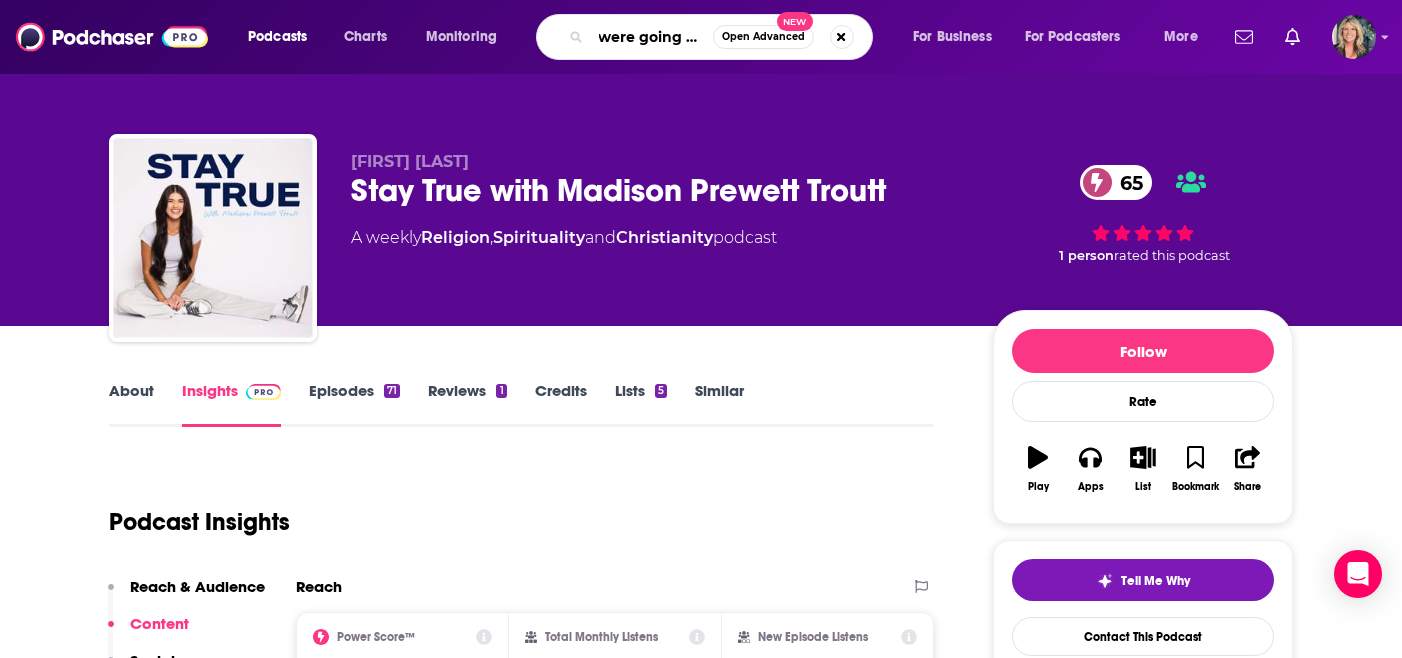 scroll, scrollTop: 0, scrollLeft: 0, axis: both 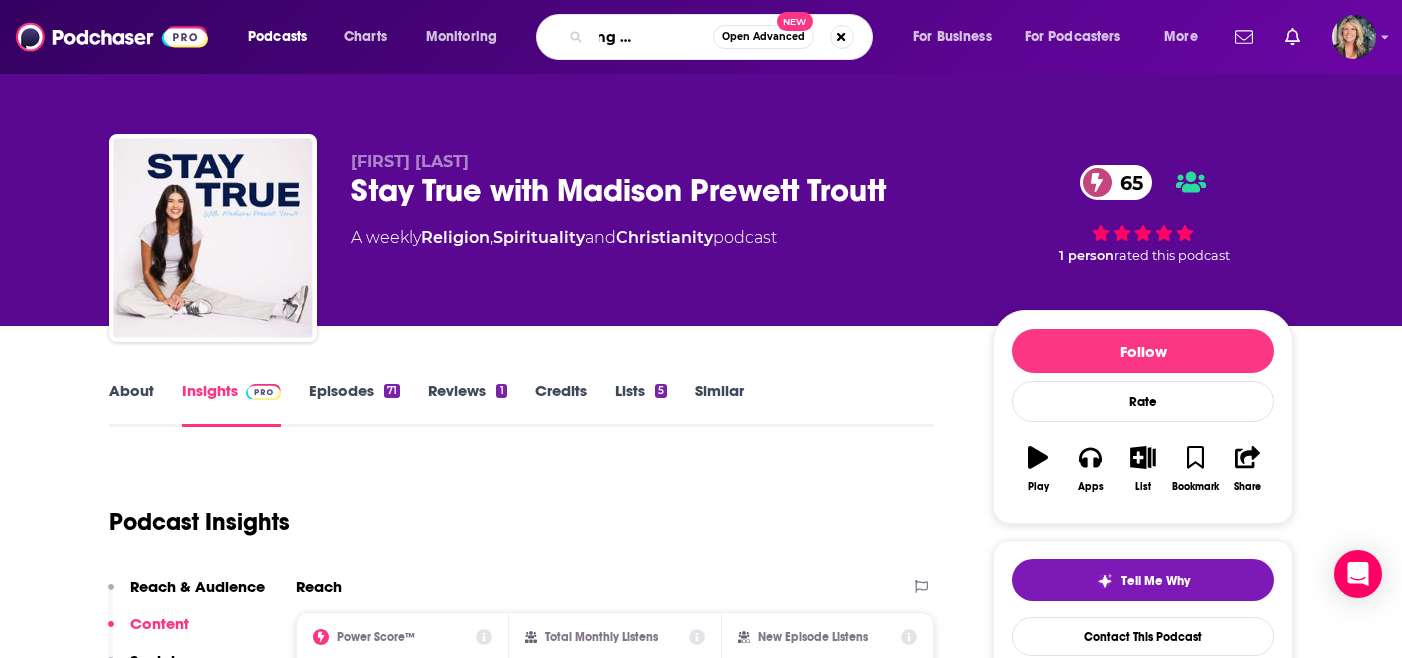 type on "were going there bianca" 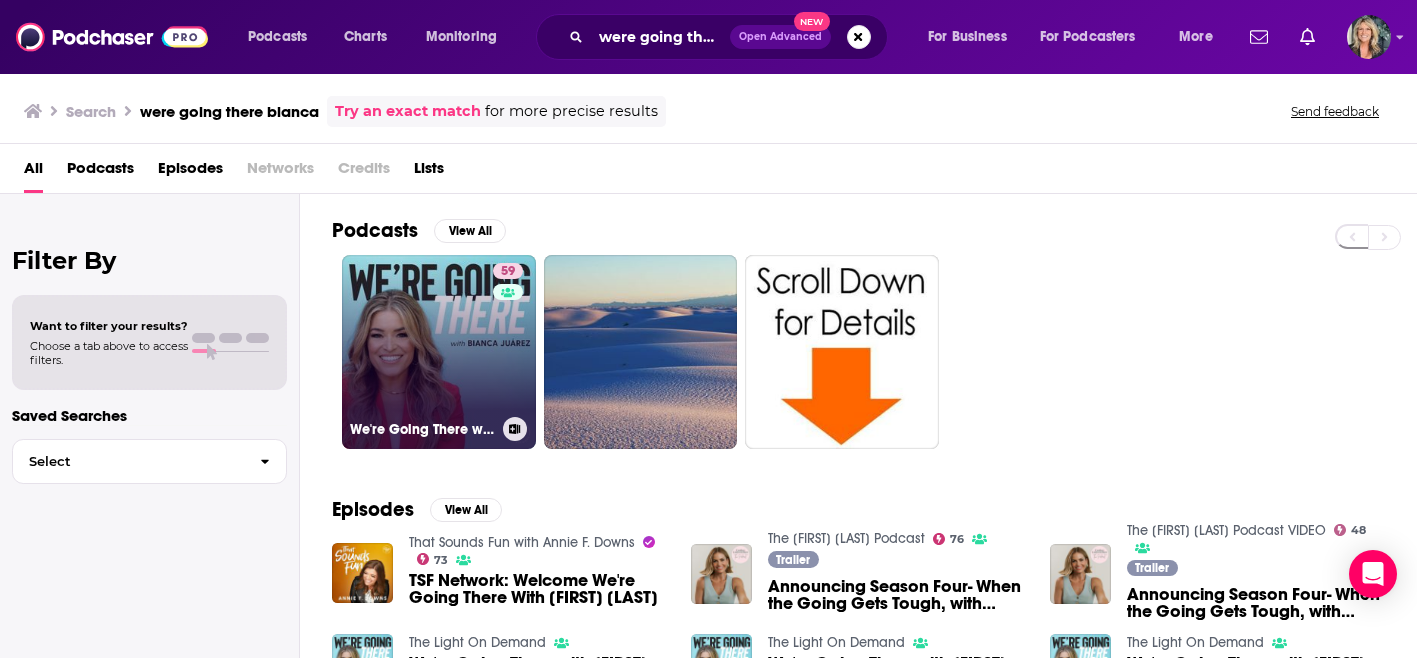 click on "59 We're Going There with [FIRST] [LAST]" at bounding box center [439, 352] 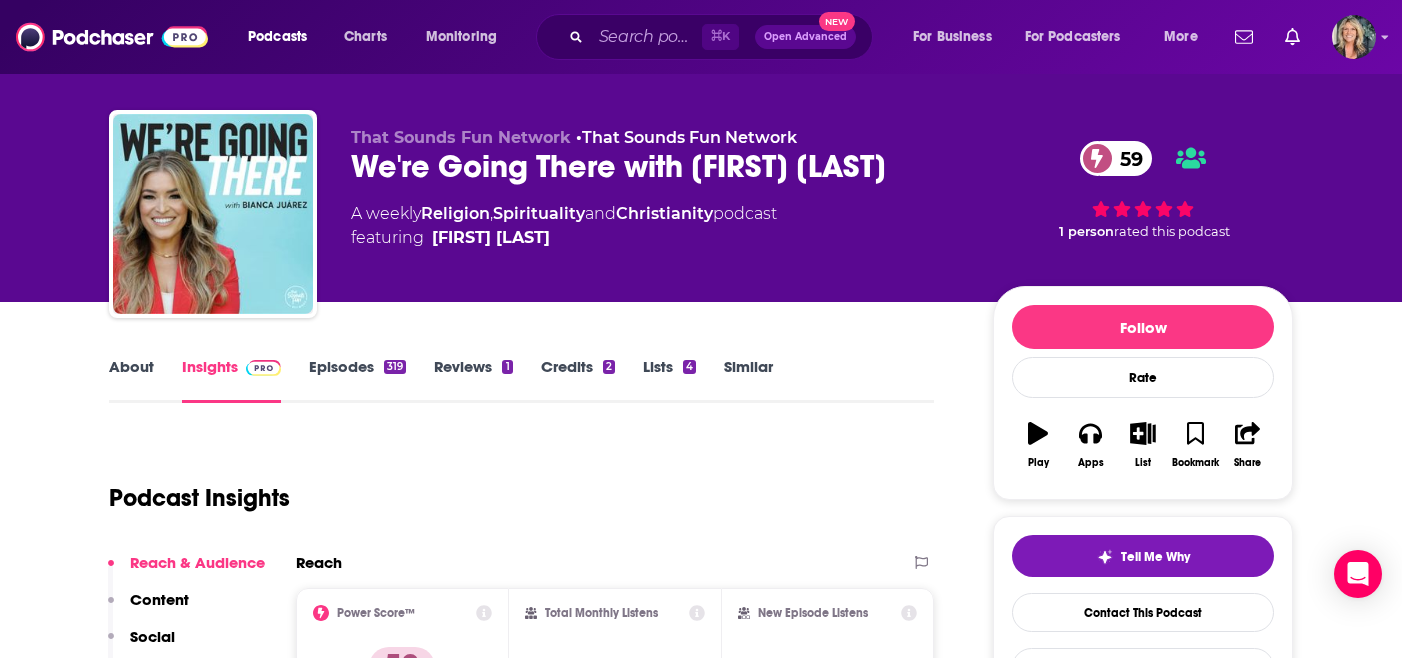 scroll, scrollTop: 0, scrollLeft: 0, axis: both 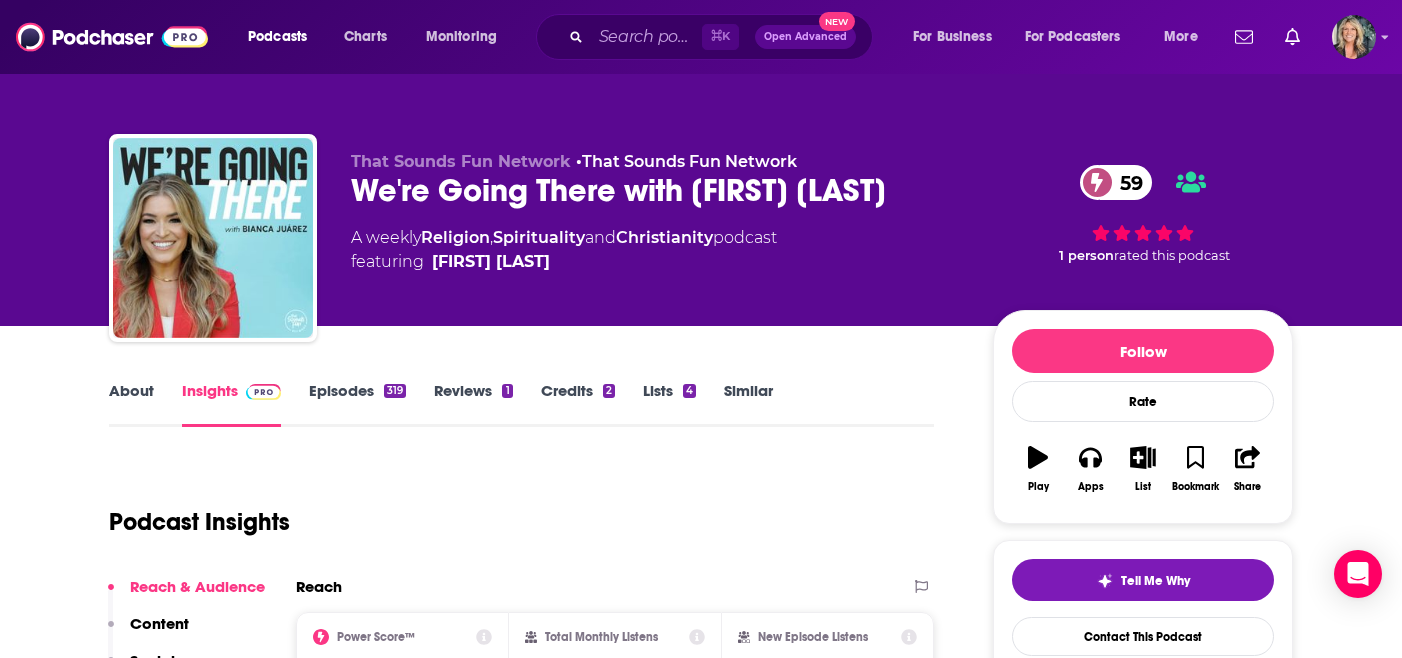 click on "Episodes 319" at bounding box center (357, 404) 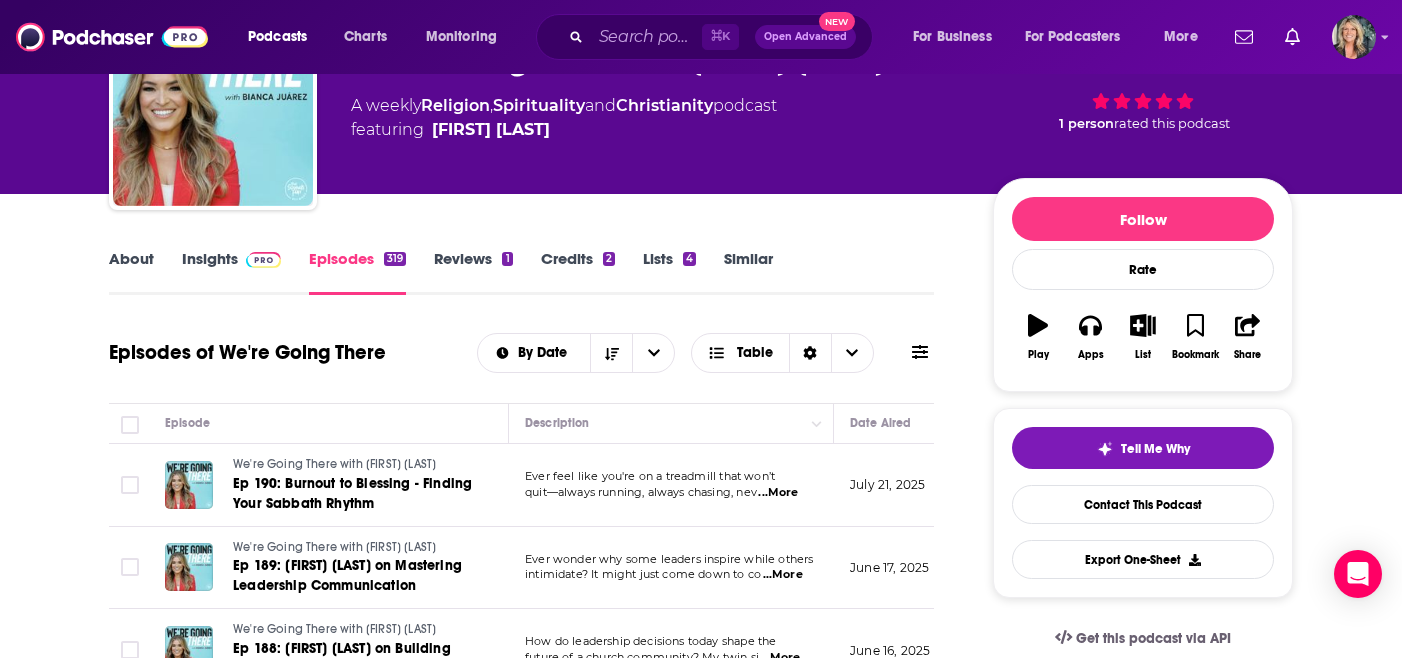 scroll, scrollTop: 0, scrollLeft: 0, axis: both 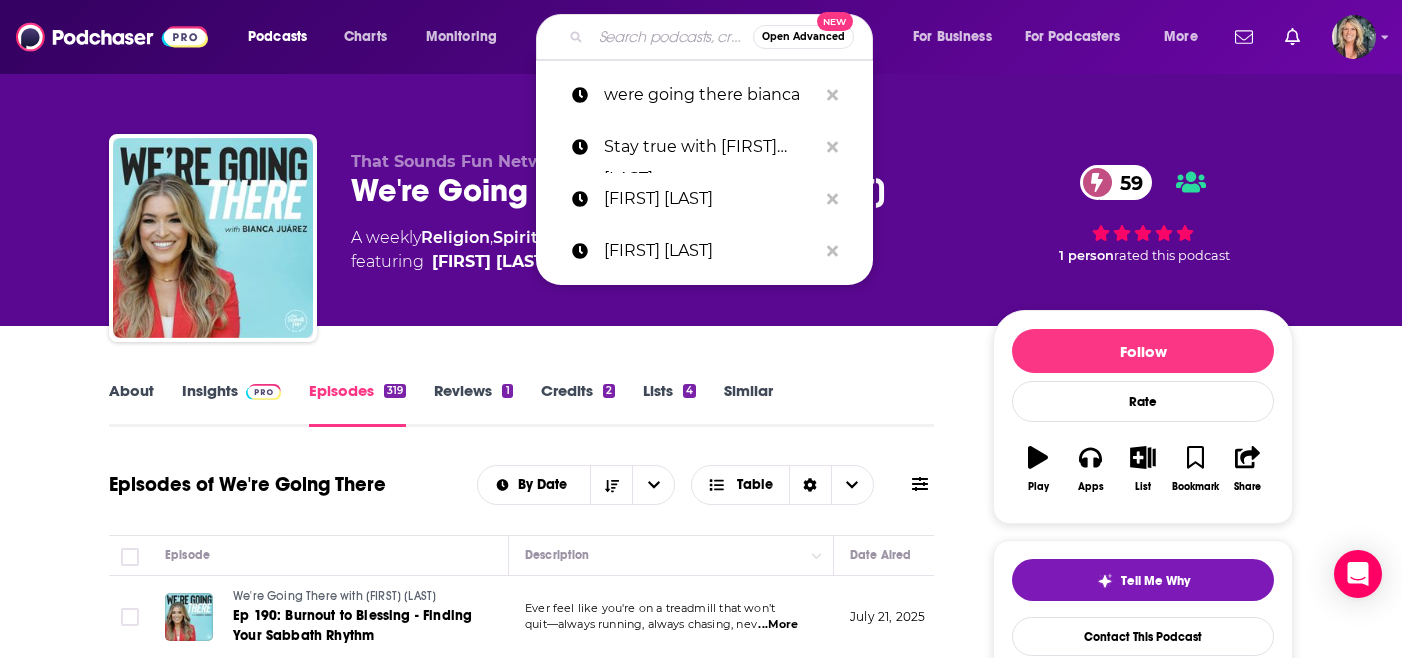 click at bounding box center (672, 37) 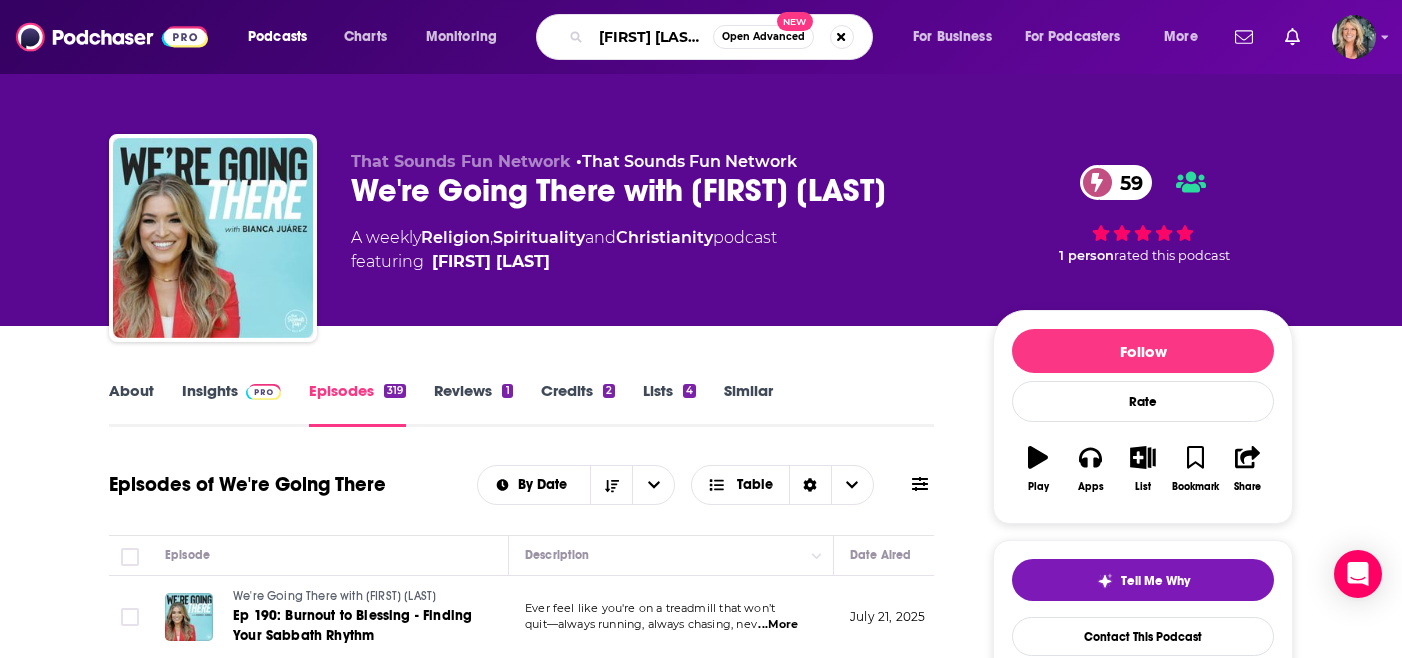 type on "rich wilkerson Jr." 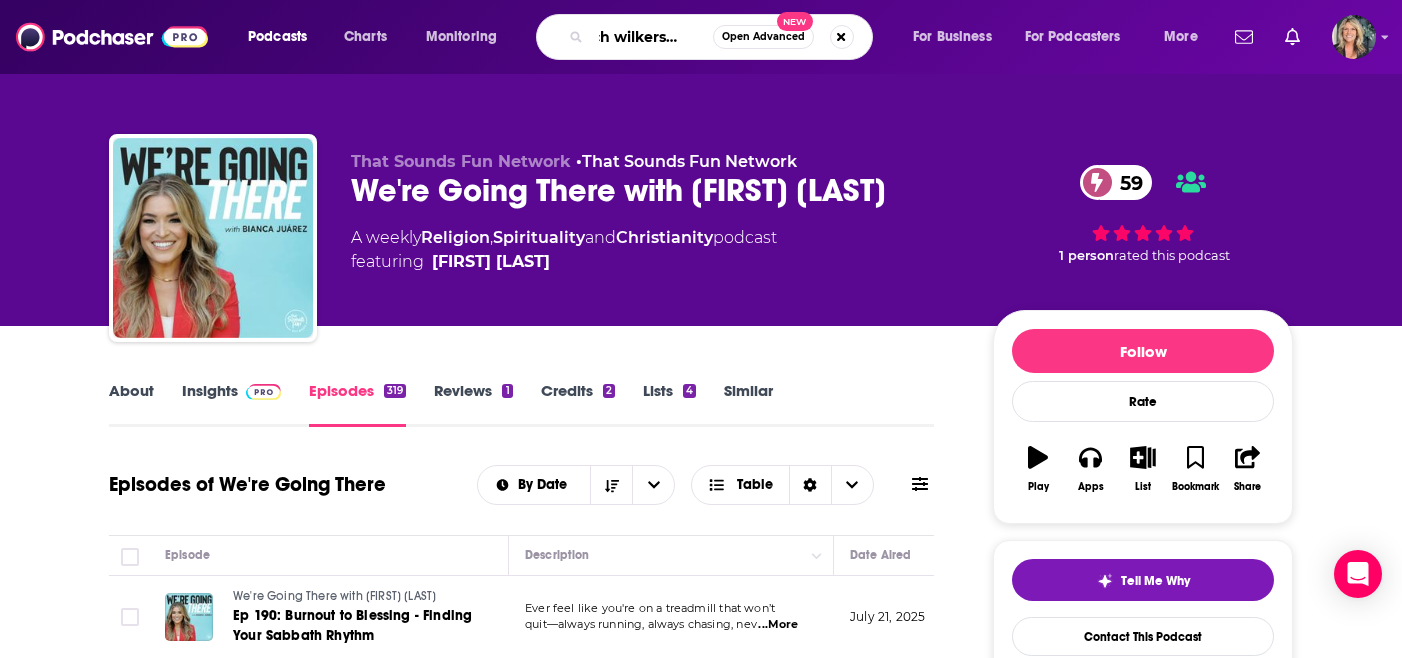 scroll, scrollTop: 0, scrollLeft: 21, axis: horizontal 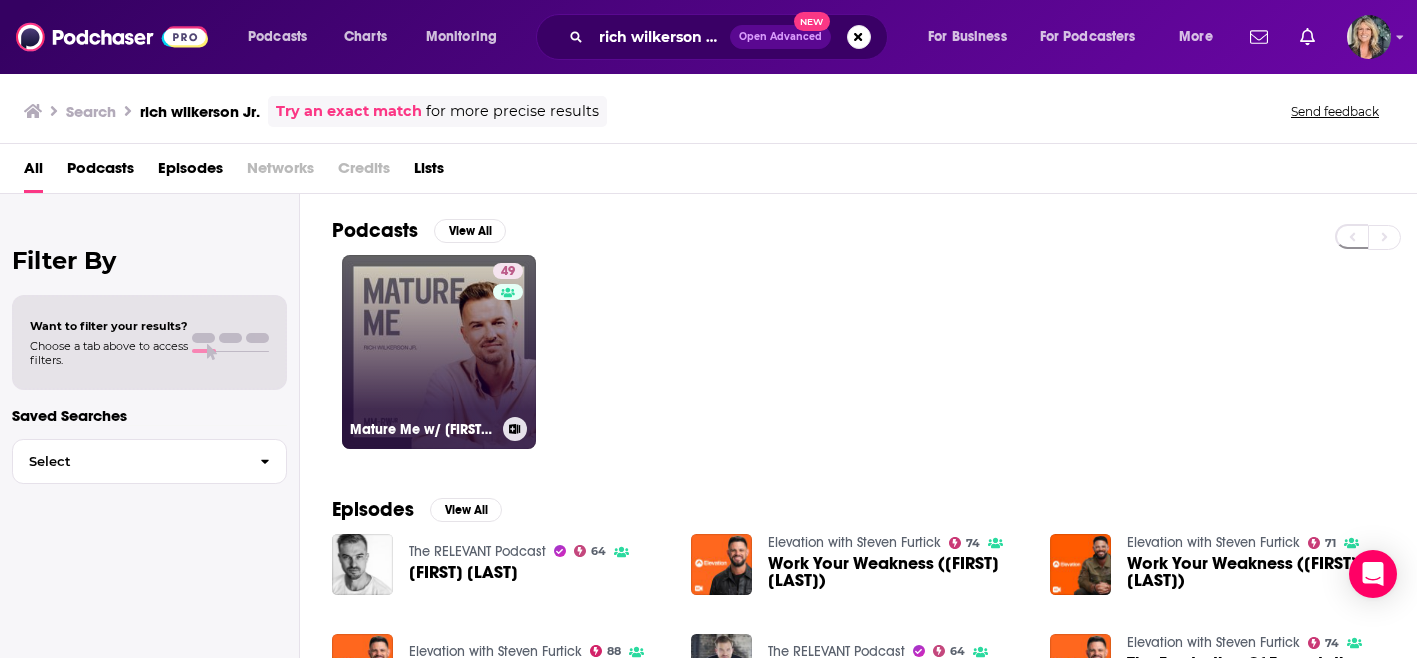 click on "49 Mature Me w/ [FIRST] [LAST]" at bounding box center [439, 352] 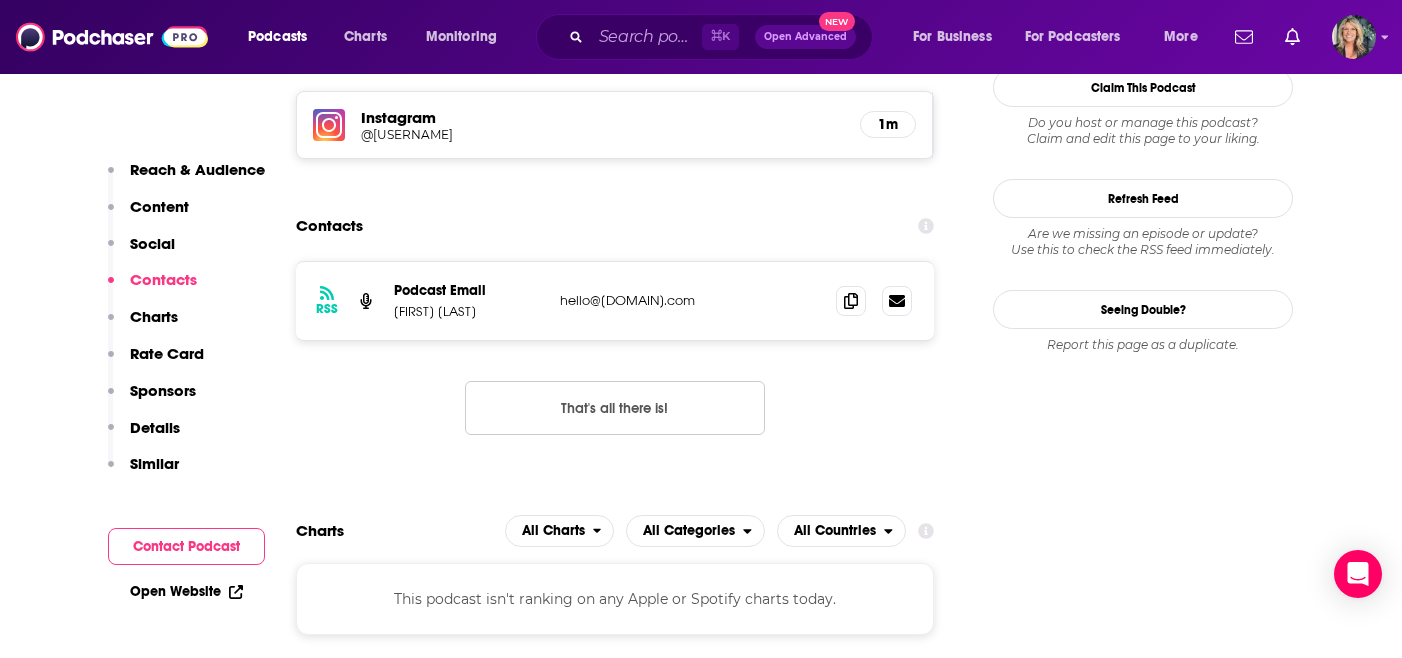scroll, scrollTop: 1700, scrollLeft: 0, axis: vertical 